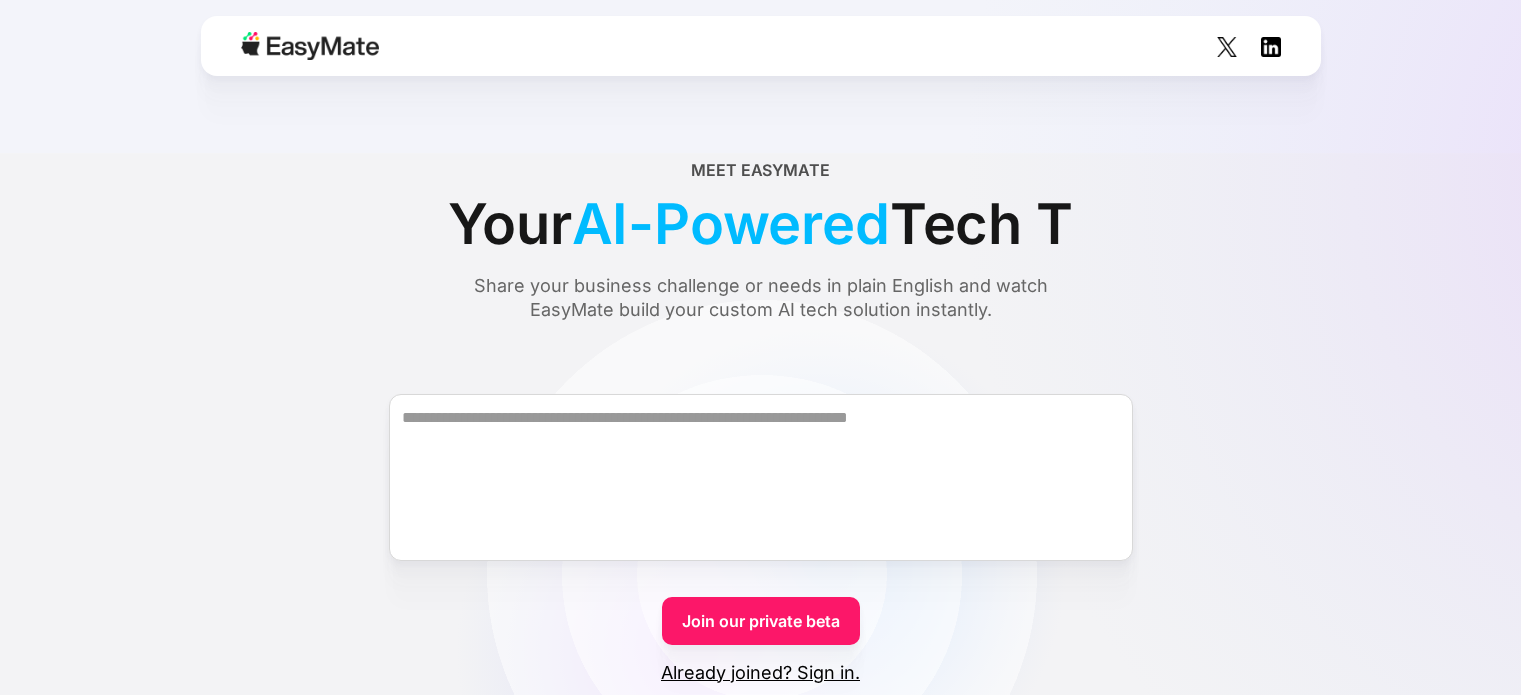 scroll, scrollTop: 0, scrollLeft: 0, axis: both 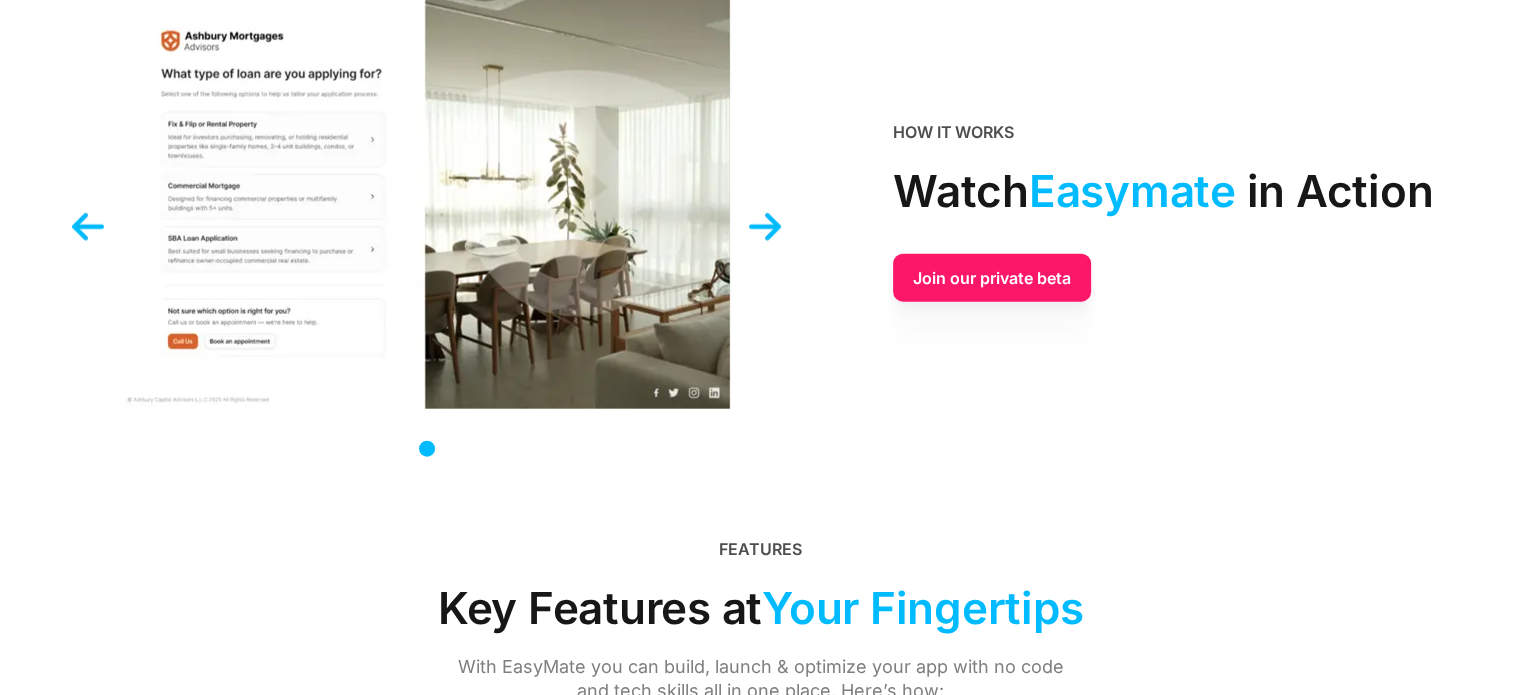 click at bounding box center (765, 227) 